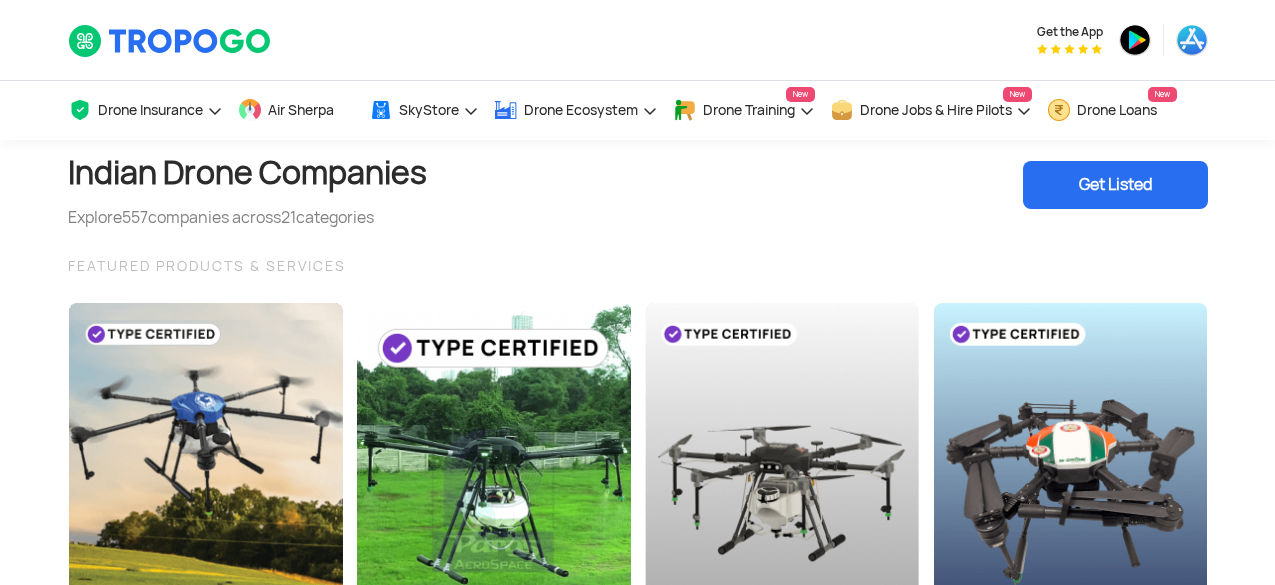 scroll, scrollTop: 0, scrollLeft: 0, axis: both 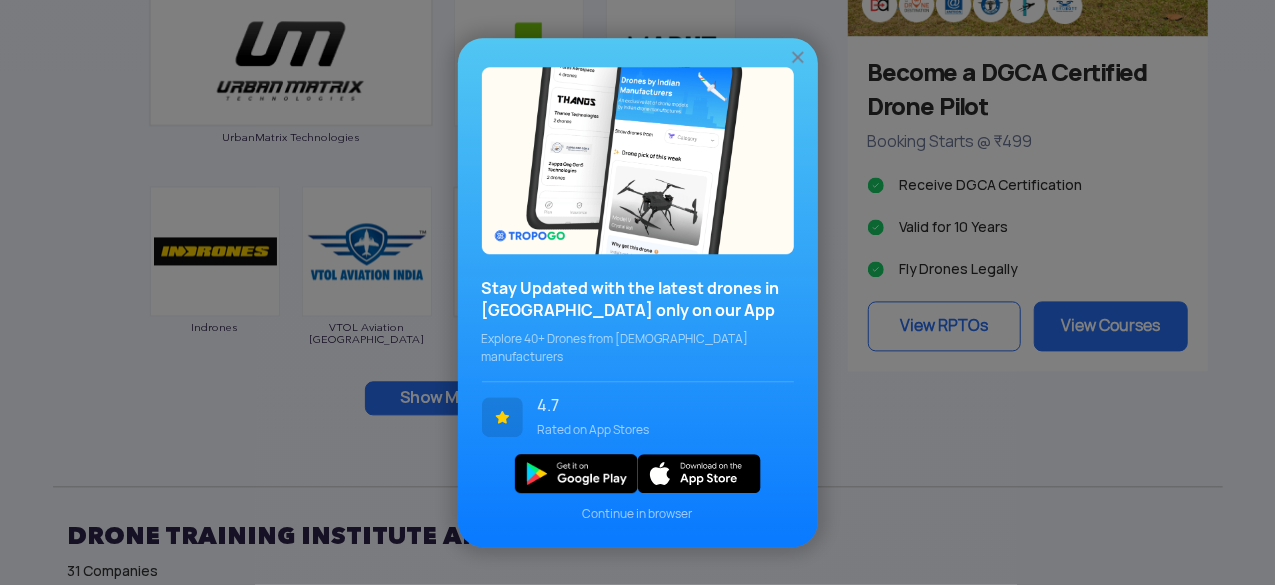 click at bounding box center [798, 57] 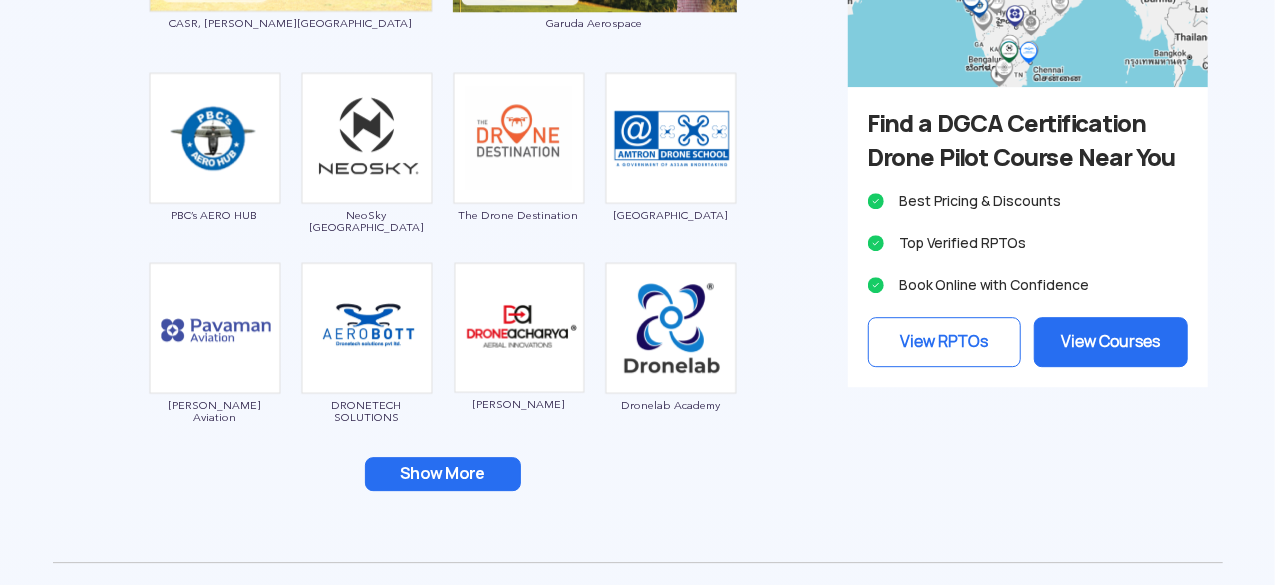 scroll, scrollTop: 2763, scrollLeft: 0, axis: vertical 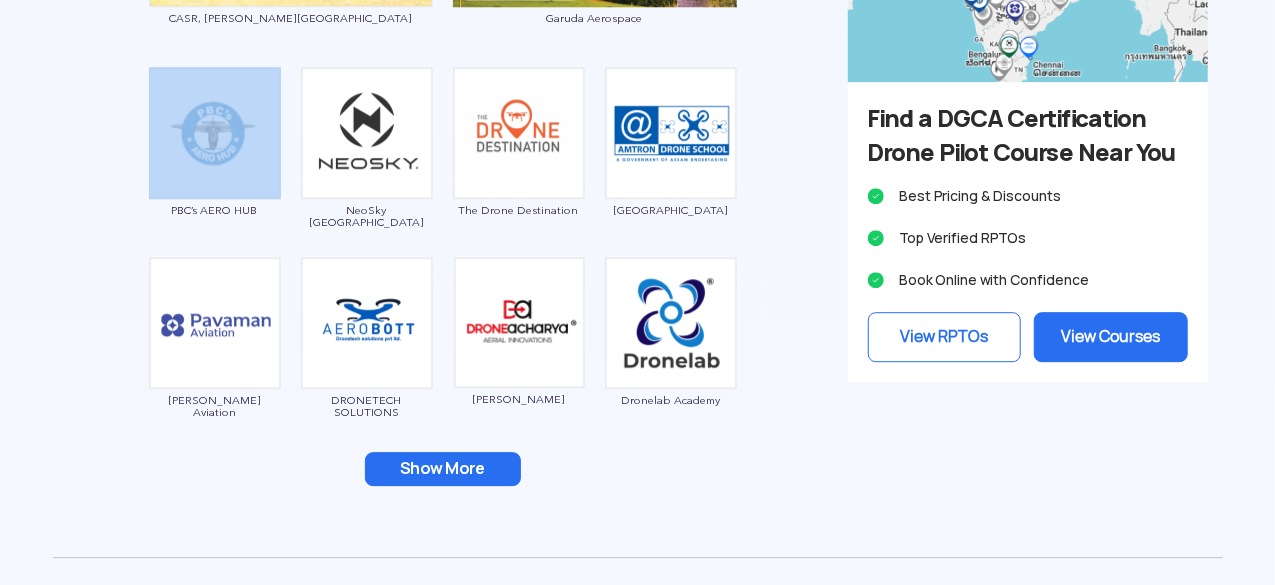 drag, startPoint x: 139, startPoint y: 205, endPoint x: 170, endPoint y: 207, distance: 31.06445 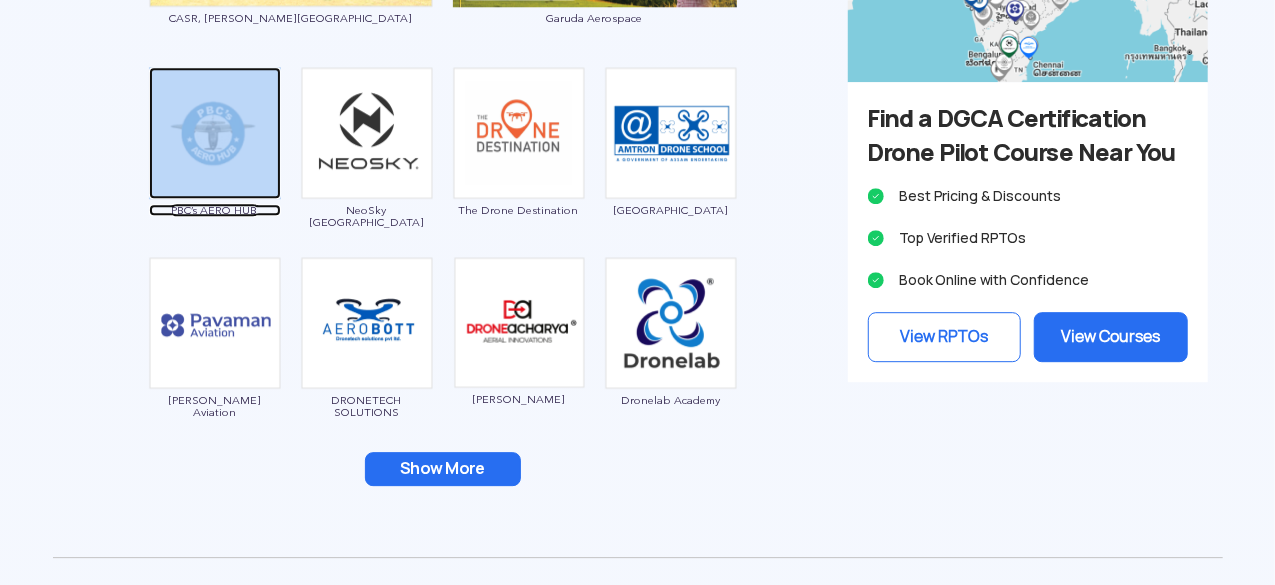 click on "PBC’s AERO HUB" at bounding box center [215, 210] 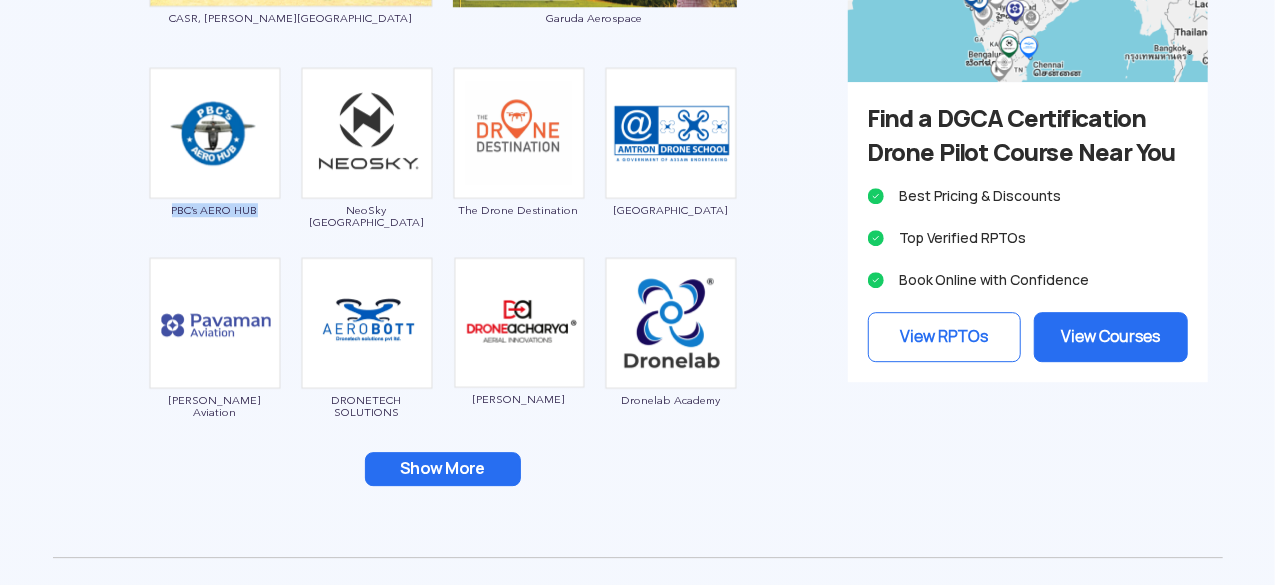 drag, startPoint x: 283, startPoint y: 215, endPoint x: 168, endPoint y: 211, distance: 115.06954 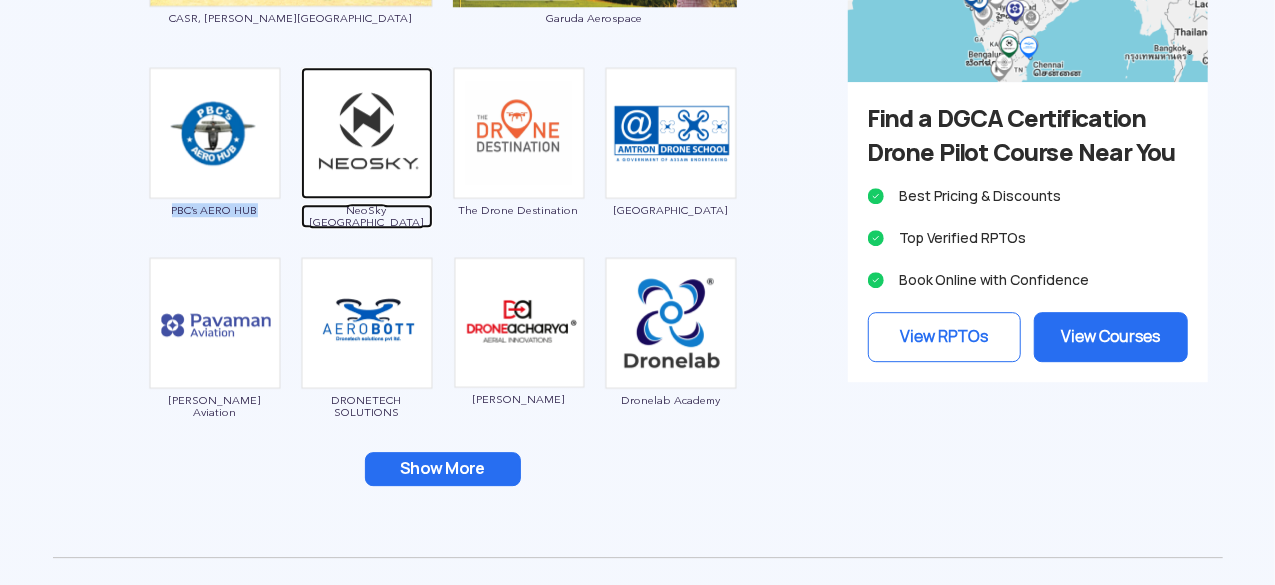 click on "NeoSky India" at bounding box center [367, 216] 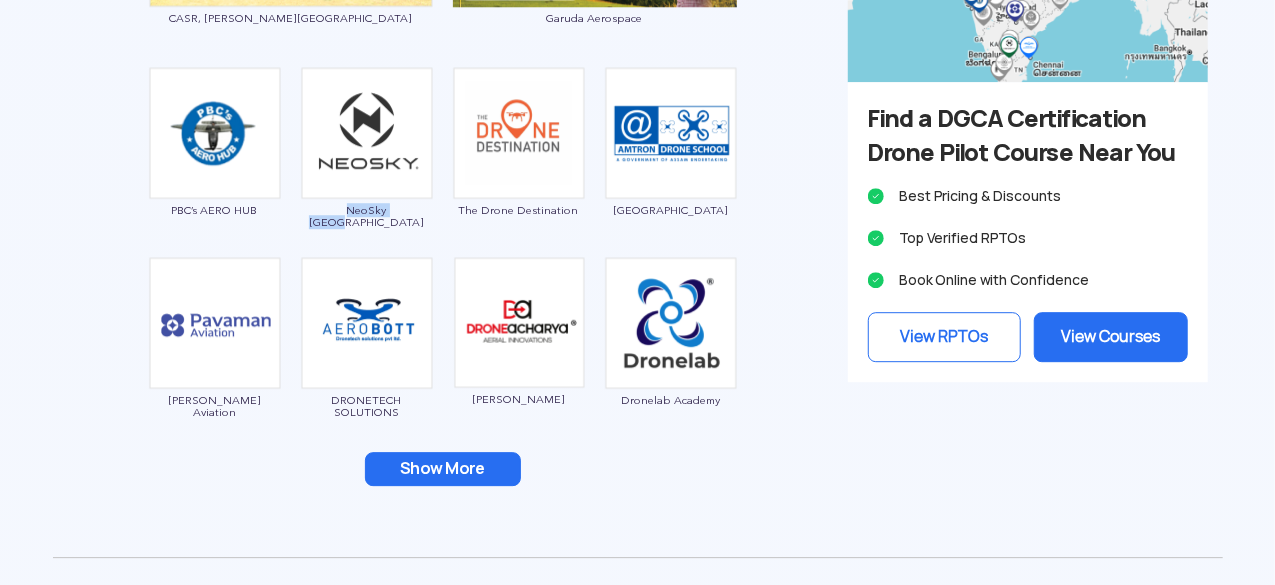 drag, startPoint x: 424, startPoint y: 217, endPoint x: 319, endPoint y: 215, distance: 105.01904 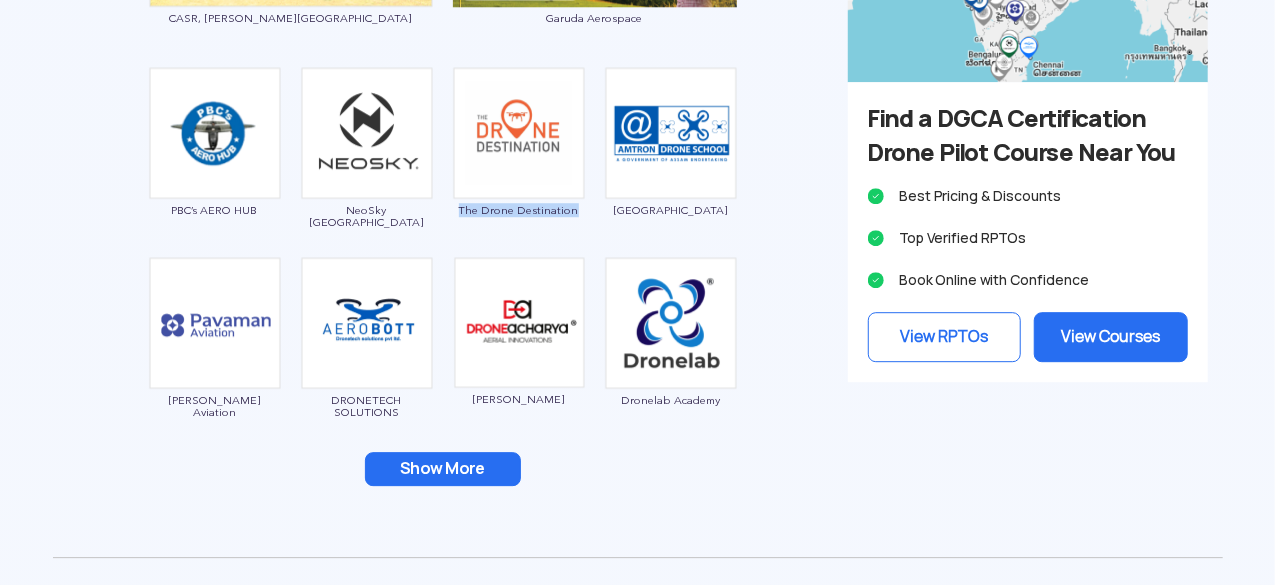 drag, startPoint x: 460, startPoint y: 199, endPoint x: 585, endPoint y: 209, distance: 125.39936 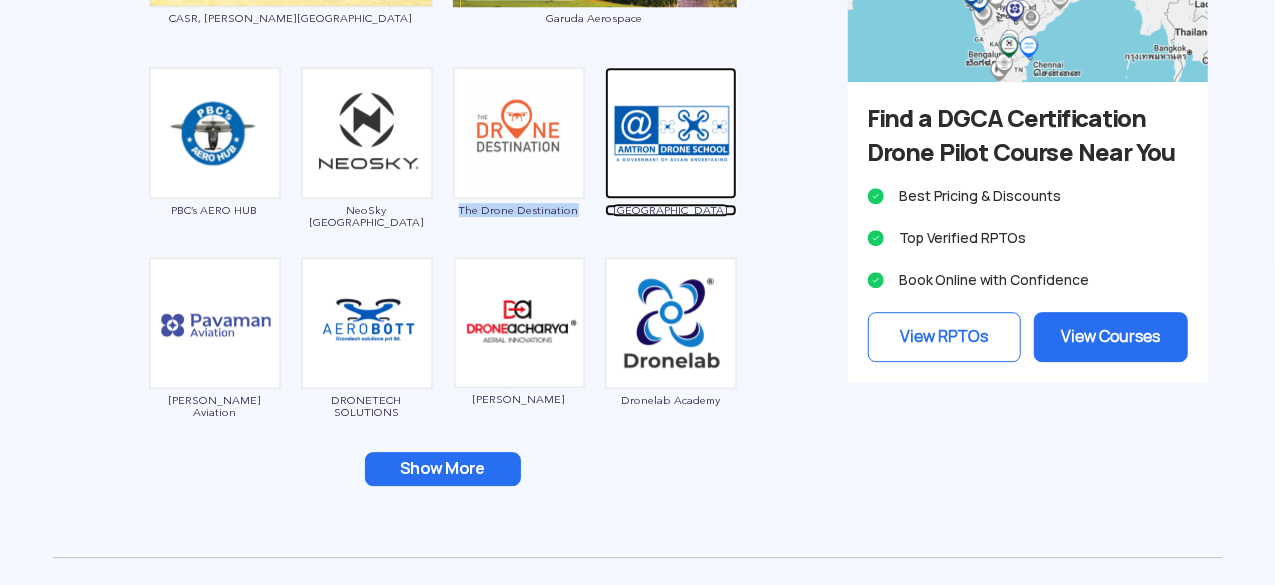 click on "Amtron Drone School" at bounding box center (671, 210) 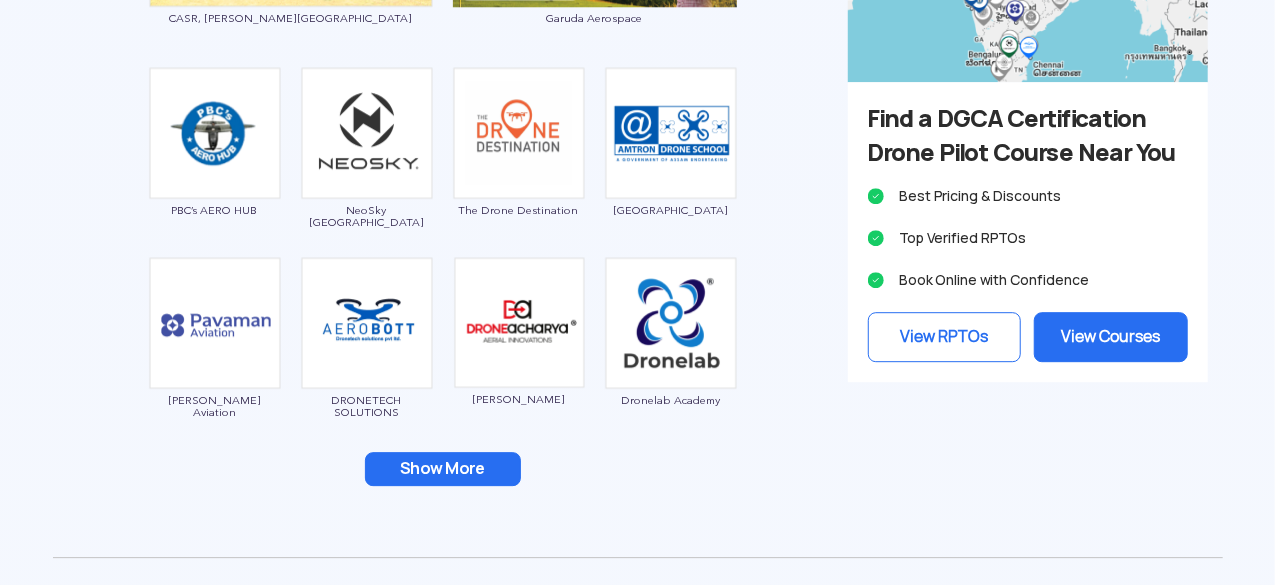 click on "CASR, Anna University Garuda Aerospace PBC’s AERO HUB NeoSky India The Drone Destination Amtron Drone School Pavaman Aviation DRONETECH SOLUTIONS Drone Acharya Dronelab Academy Pioneer Flying Academy Flytech Aviation Academy Elight SPM Fore Institute Of Drone Technology And Research (FIDTR) Dronachariya Drone Academy Marut DroneTech Academy of Carver Aviation Drone Verse Ganpati Aviation Solutions Indira Gandhi Rashtriya Udan Akademi Telangana State Aviation Academy Blue Ray Aviation Flapone Aviation ClearSkies Government Aviation Training Institute Kaushalya Ambitions Flying Club Alchemist Aviation The Bombay Flying Club Redbird Flight Training Academy Sanskar Dham Campus Show More" at bounding box center [443, 193] 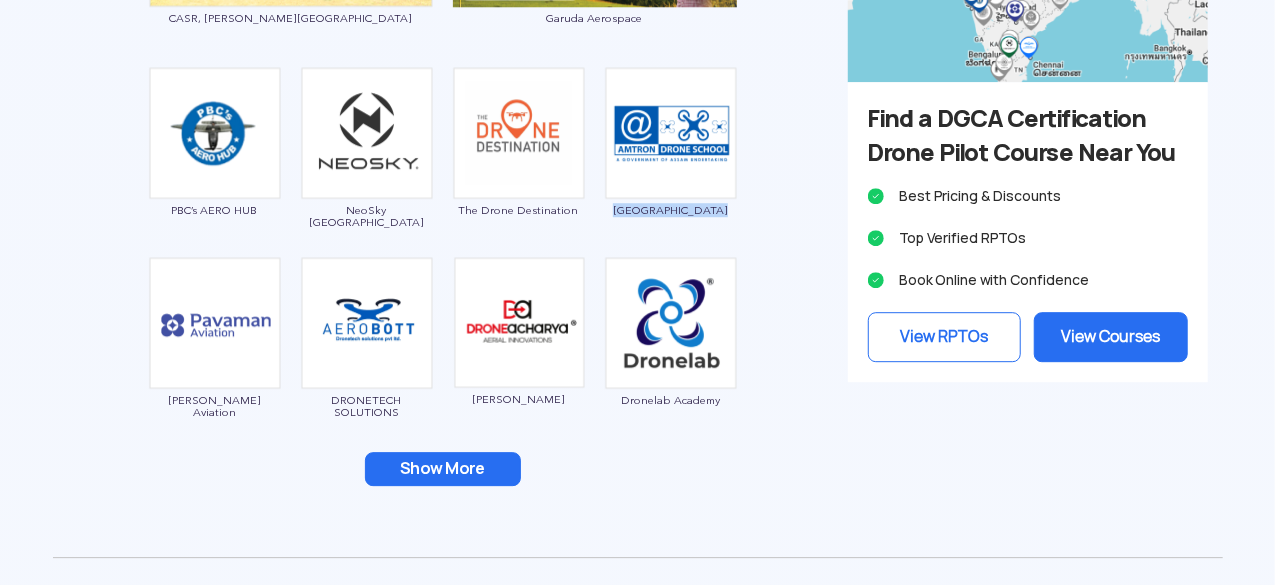 drag, startPoint x: 753, startPoint y: 206, endPoint x: 608, endPoint y: 210, distance: 145.05516 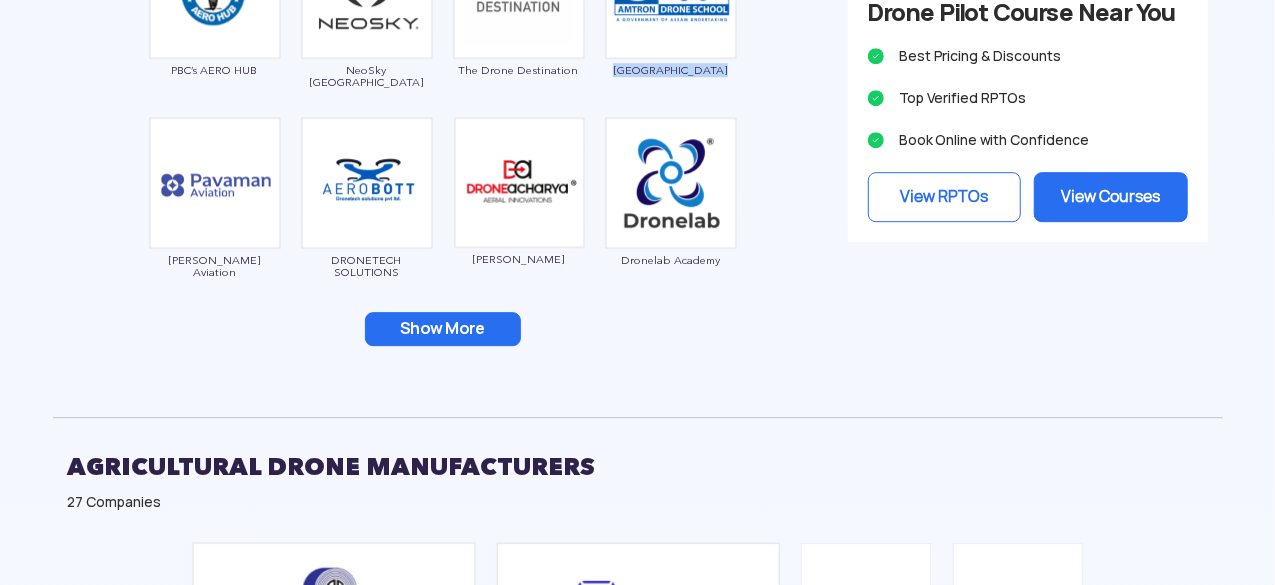 scroll, scrollTop: 2963, scrollLeft: 0, axis: vertical 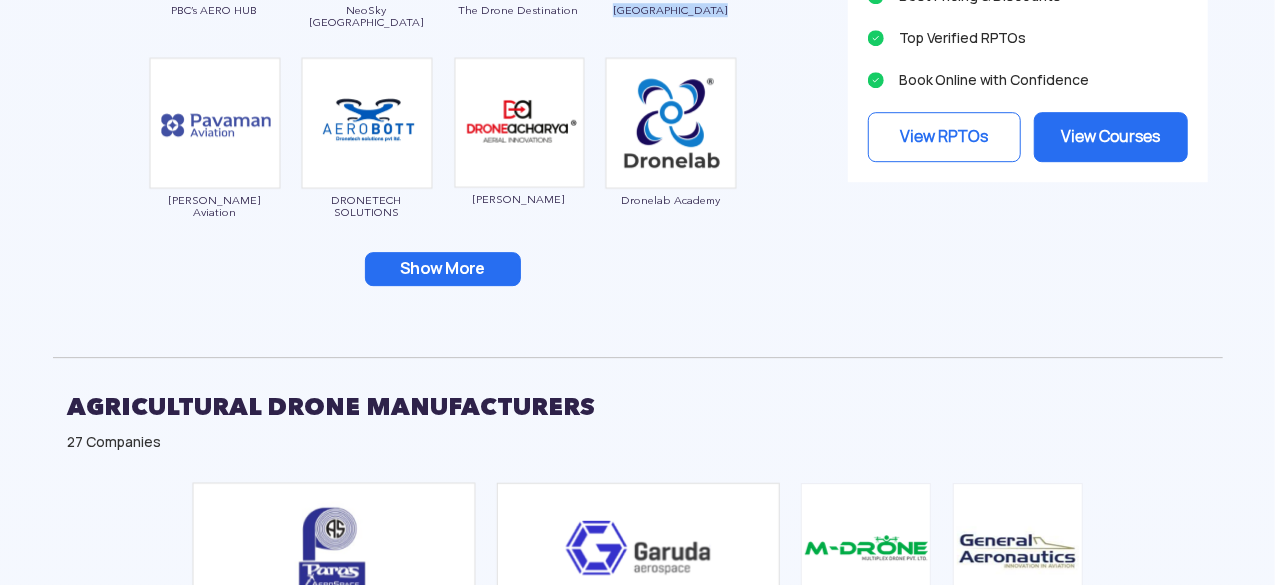 click on "Show More" at bounding box center (443, 269) 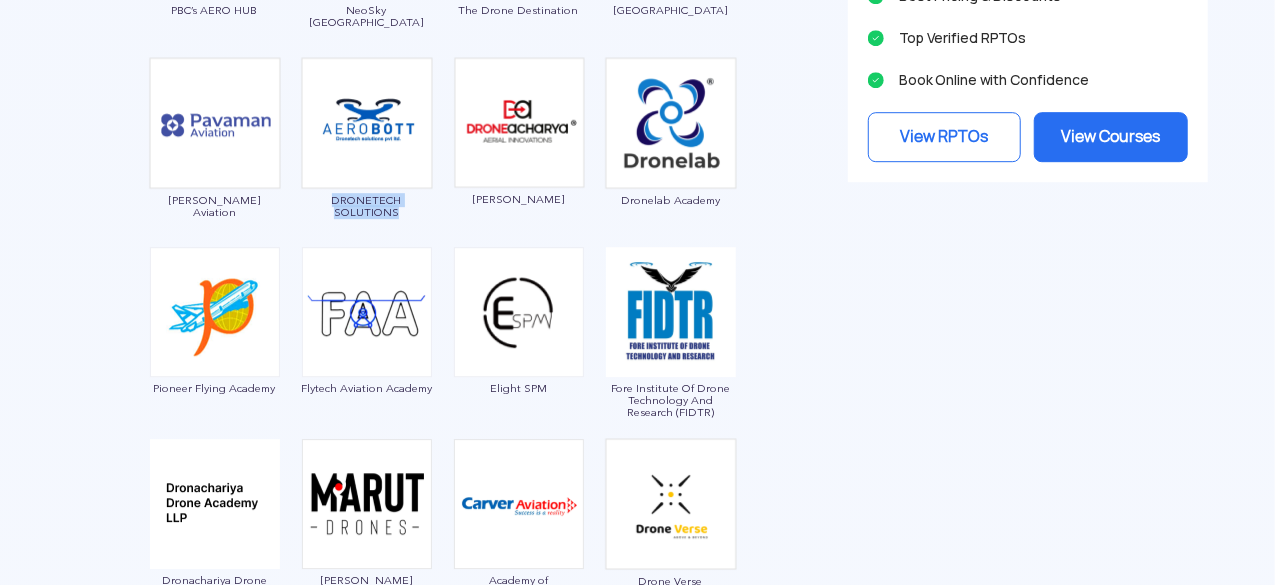 drag, startPoint x: 420, startPoint y: 219, endPoint x: 323, endPoint y: 199, distance: 99.0404 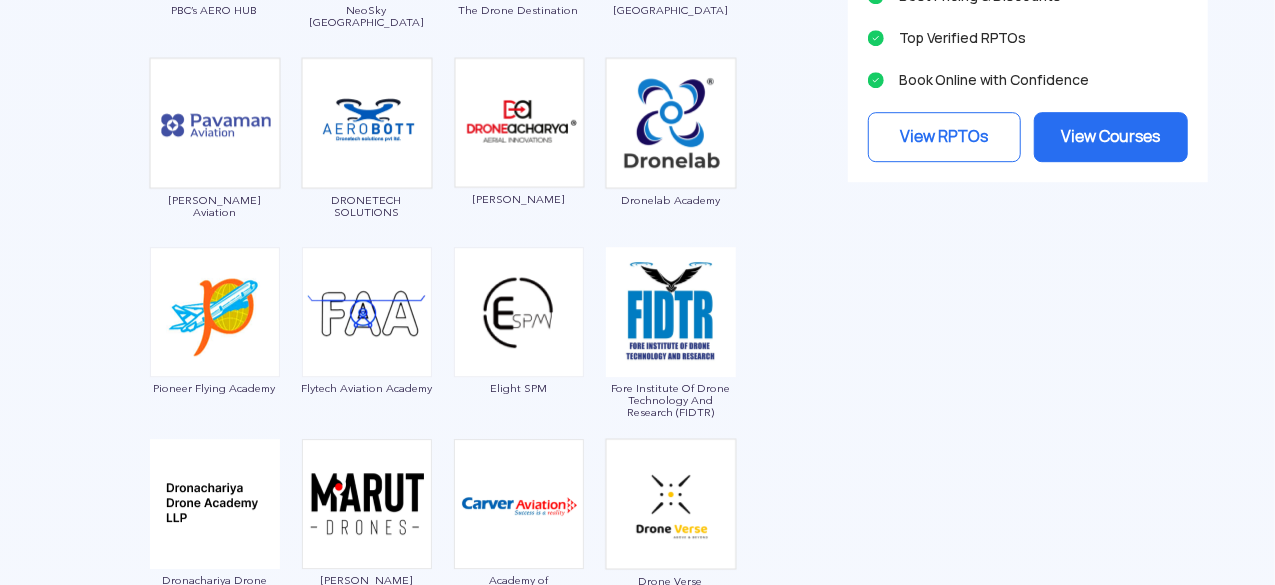 click on "CASR, Anna University Garuda Aerospace PBC’s AERO HUB NeoSky India The Drone Destination Amtron Drone School Pavaman Aviation DRONETECH SOLUTIONS Drone Acharya Dronelab Academy Pioneer Flying Academy Flytech Aviation Academy Elight SPM Fore Institute Of Drone Technology And Research (FIDTR) Dronachariya Drone Academy Marut DroneTech Academy of Carver Aviation Drone Verse Ganpati Aviation Solutions Indira Gandhi Rashtriya Udan Akademi Telangana State Aviation Academy Blue Ray Aviation Flapone Aviation ClearSkies Government Aviation Training Institute Kaushalya Ambitions Flying Club Alchemist Aviation The Bombay Flying Club Redbird Flight Training Academy Sanskar Dham Campus Show More" at bounding box center [443, 185] 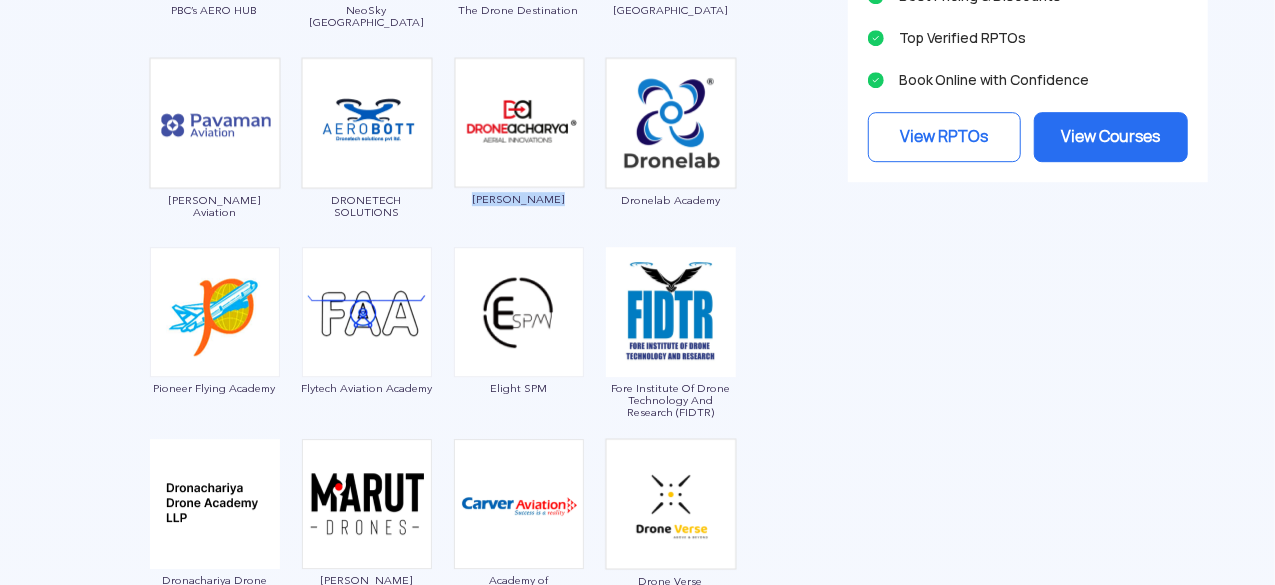 drag, startPoint x: 470, startPoint y: 189, endPoint x: 561, endPoint y: 202, distance: 91.92388 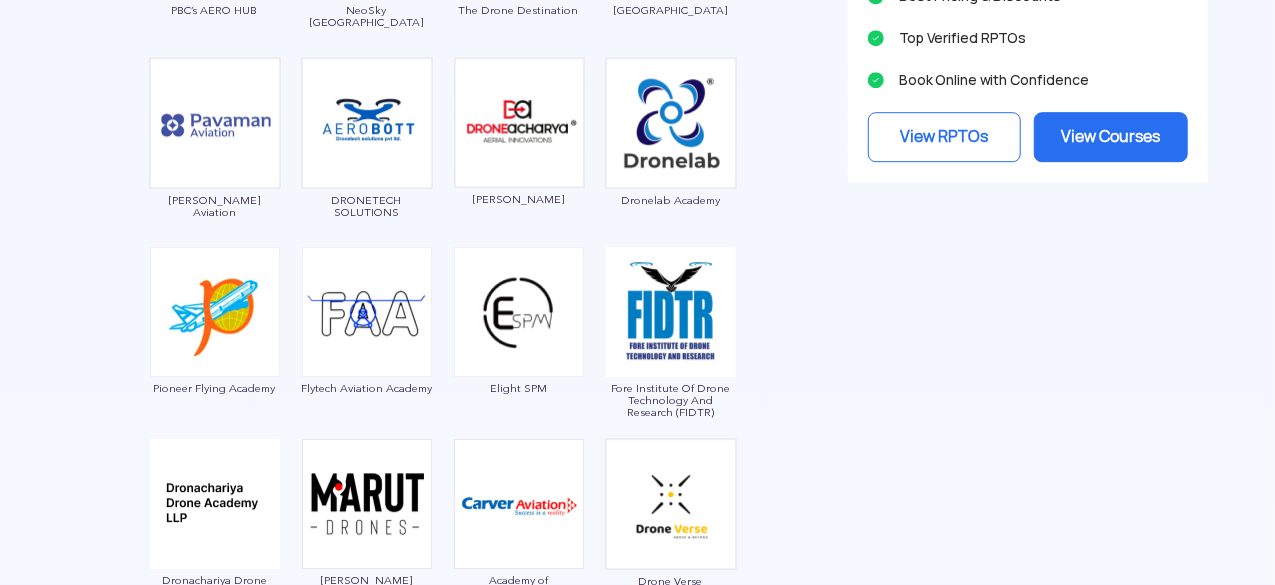 click at bounding box center [638, 109] 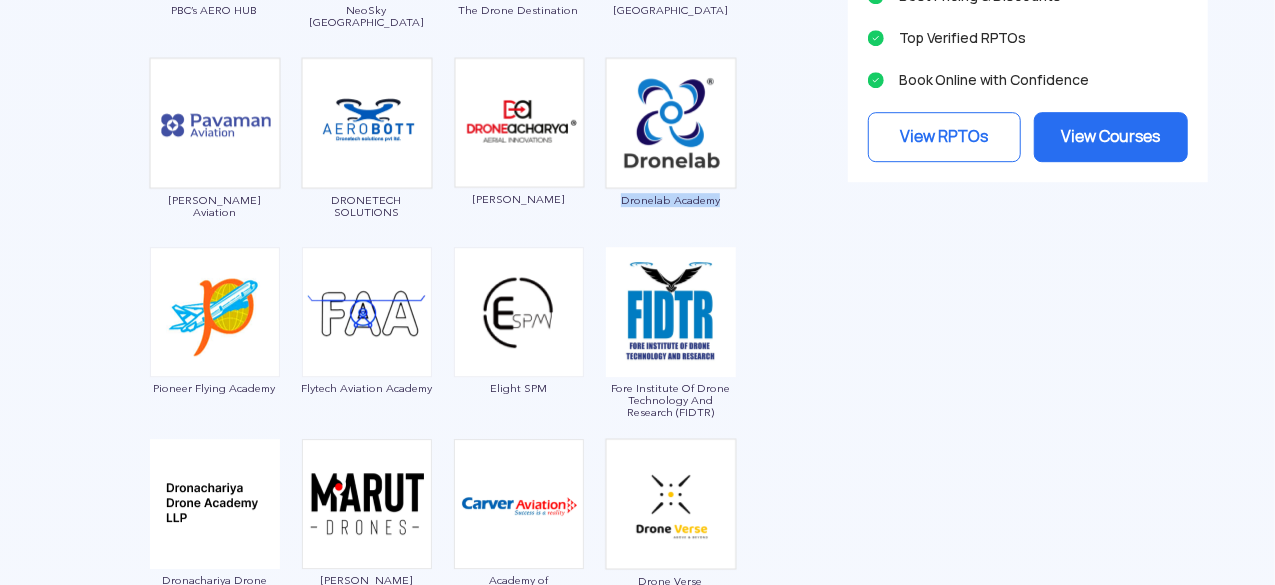 drag, startPoint x: 741, startPoint y: 204, endPoint x: 606, endPoint y: 193, distance: 135.4474 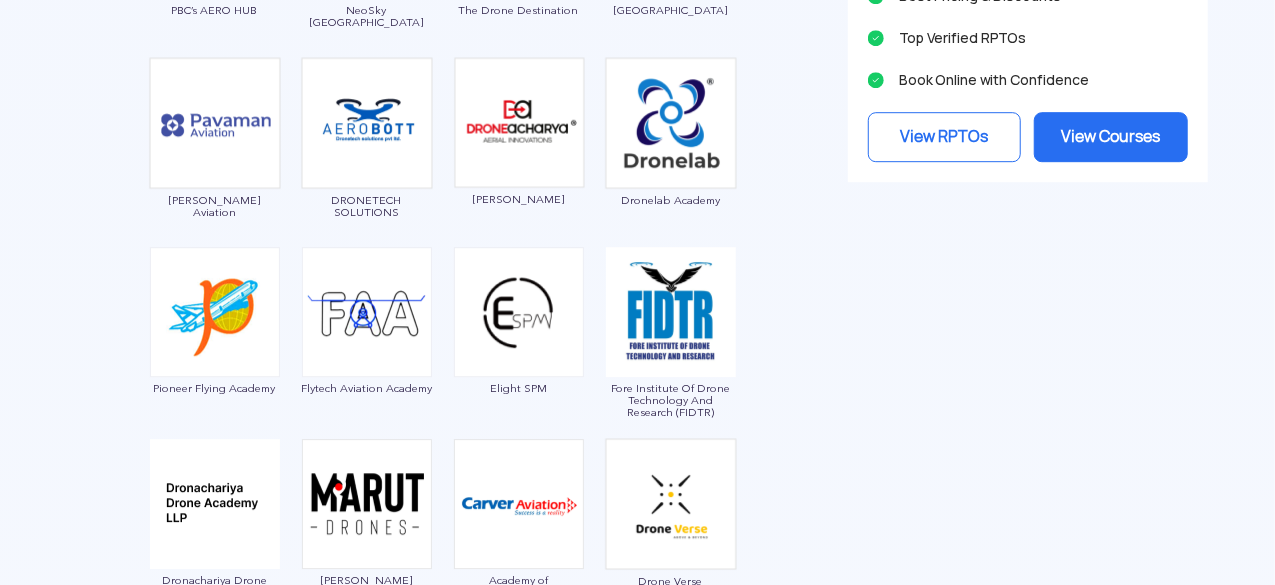 click at bounding box center [638, 109] 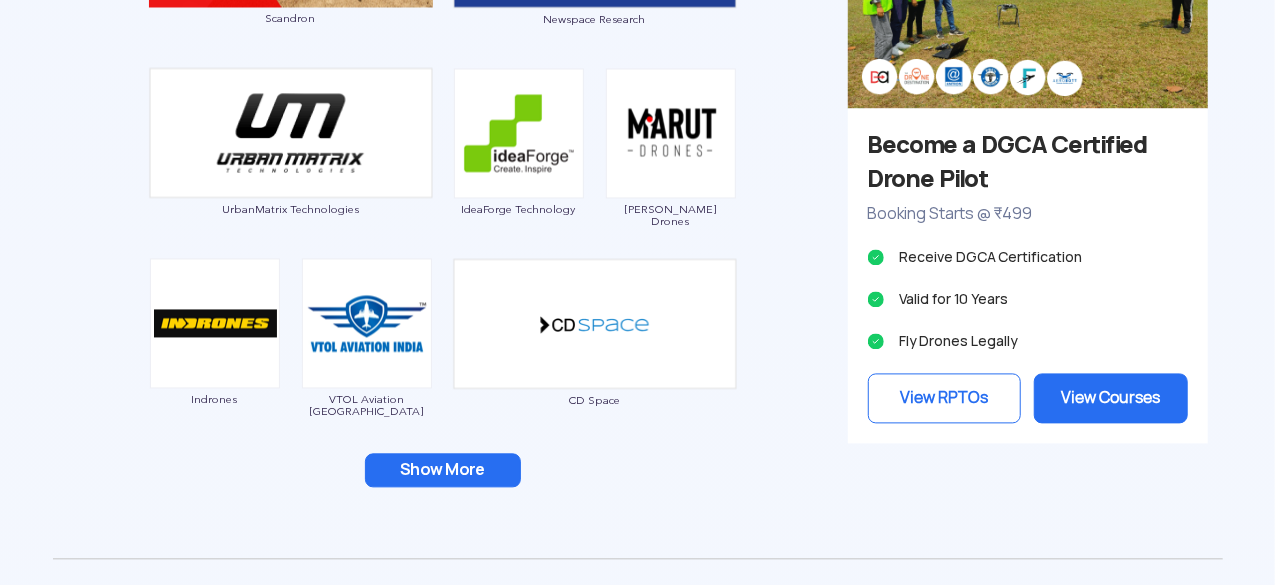 scroll, scrollTop: 1963, scrollLeft: 0, axis: vertical 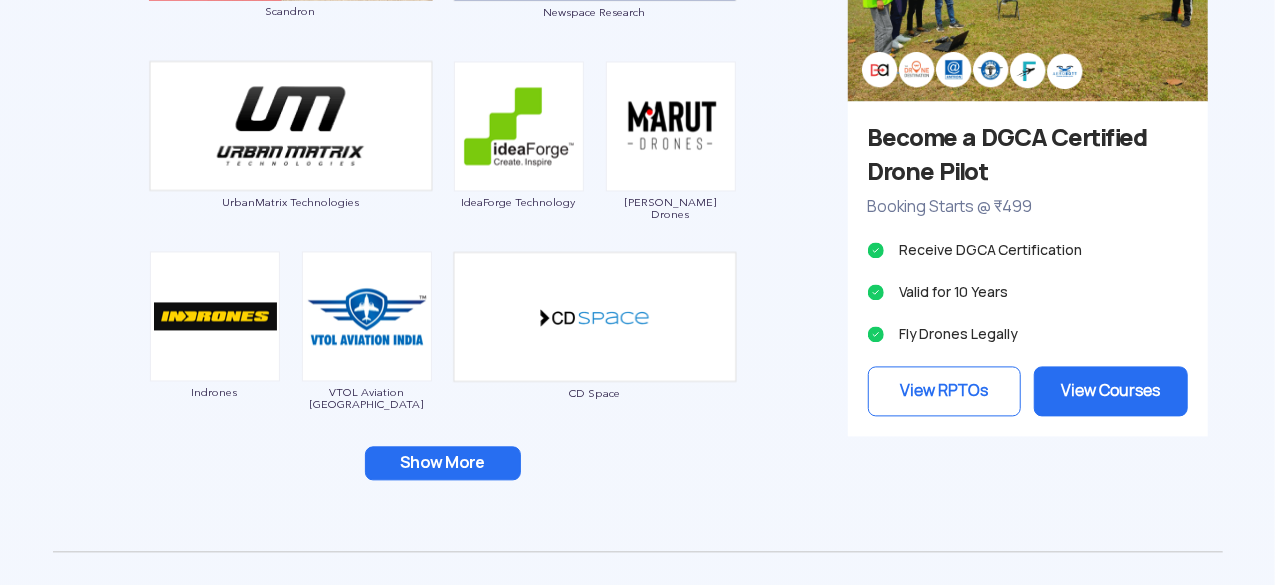 click on "Show More" at bounding box center [443, 463] 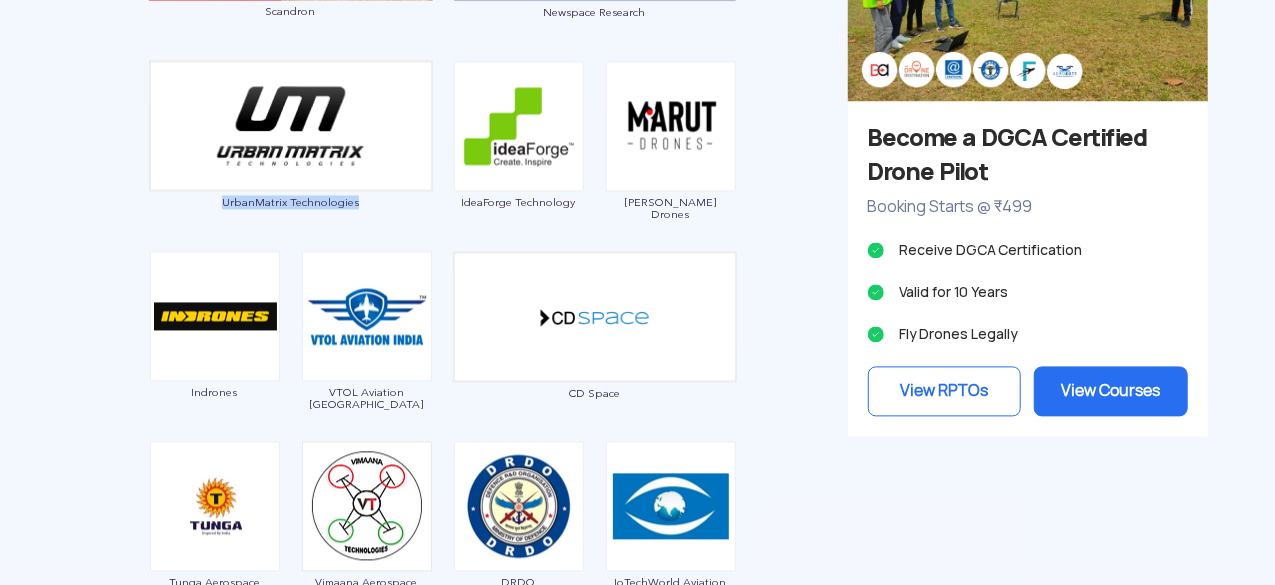 drag, startPoint x: 366, startPoint y: 207, endPoint x: 210, endPoint y: 200, distance: 156.15697 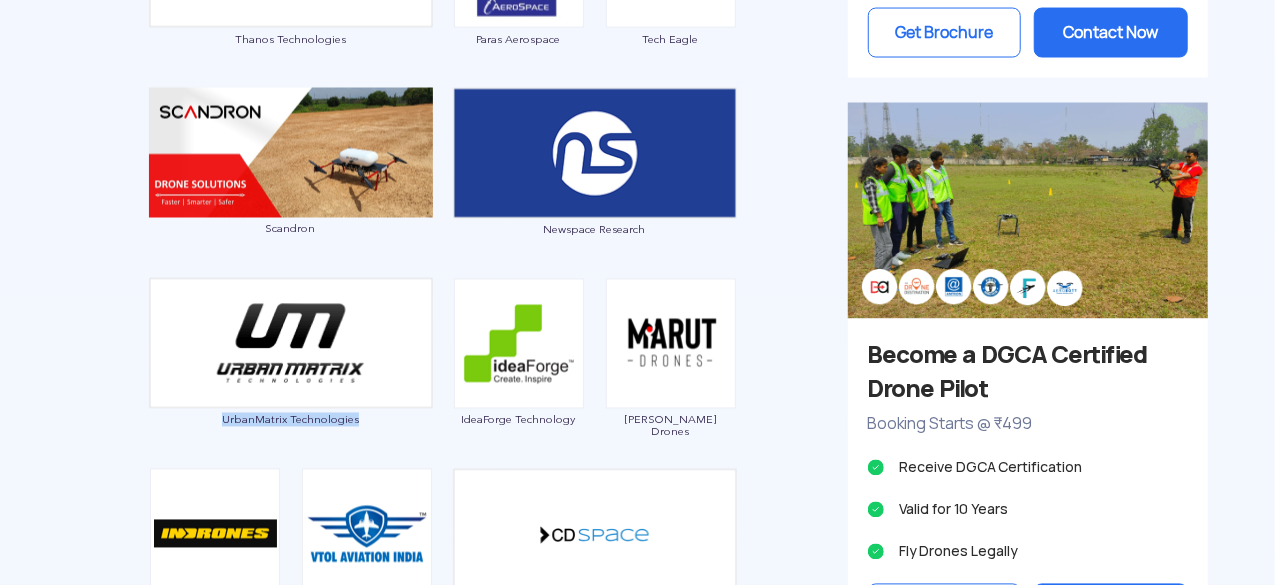 scroll, scrollTop: 1763, scrollLeft: 0, axis: vertical 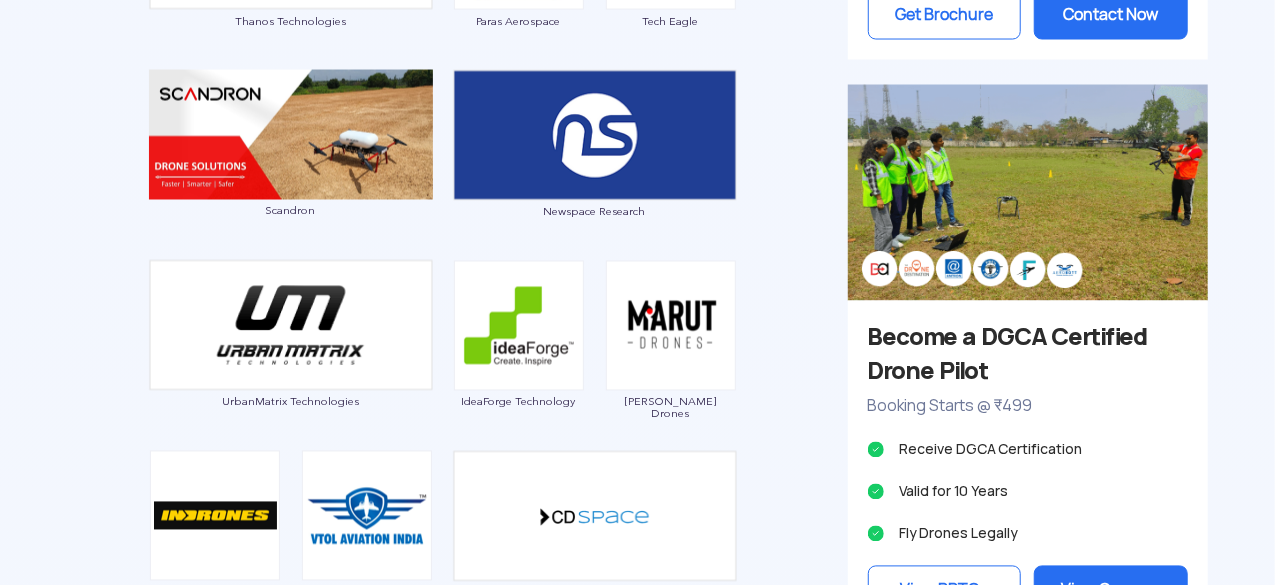 click on "Garuda Aerospace Throttle Aerospace General Aeronautics Redwing Labs Dhaksha Unmanned Systems Crystal Ball Thanos Technologies Paras Aerospace Tech Eagle Scandron Newspace Research UrbanMatrix Technologies IdeaForge Technology Marut Drones Indrones VTOL Aviation India CD Space Tunga Aerospace Vimaana Aerospace Technologies DRDO IoTechWorld Aviation Aarav Unmanned Systems Zmotion Asteria Aerospace Skytex Unmanned Aerial Solutions Skykrafts Aerospace EndureAir Kadet Defence Systems Edall System Daybest UAVIO Labs LYAR DTOWN ROBOTICS Johnnette Jatayu Unmanned Systems Roter Vyomik Drones MagicMyna Nibrus Technologies Pvt. Ltd Sagar Defence Engineering D'Aviators Anjani Technoplast Ayaan Autonomous Systems Empyrean Robotic Technologies Hindustan Aeronautics Limited Aurora Integrated Systems TATA Advanced Systems Mirai-Drone UAVE Limited Enord SKYX Aerospace Rospace Technology Roboz Dotin Tech Ecom Infotech India Limited DroneStark Technologies CerebroSpark Innovations LLP Skylark Drones Dassault System IRUS" at bounding box center [443, 291] 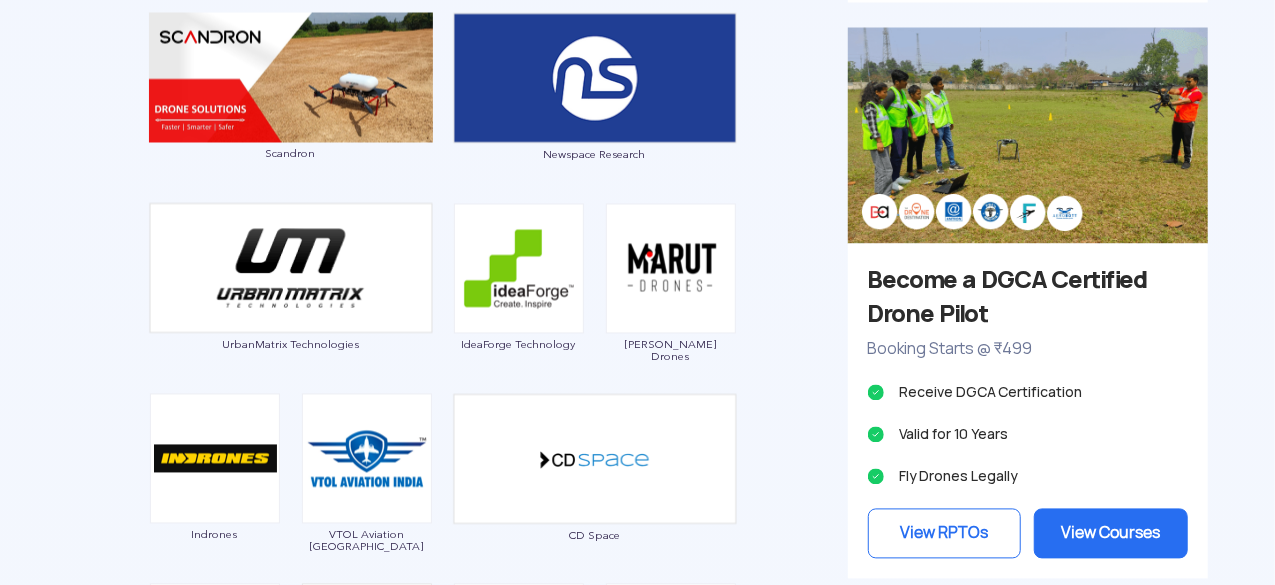scroll, scrollTop: 1863, scrollLeft: 0, axis: vertical 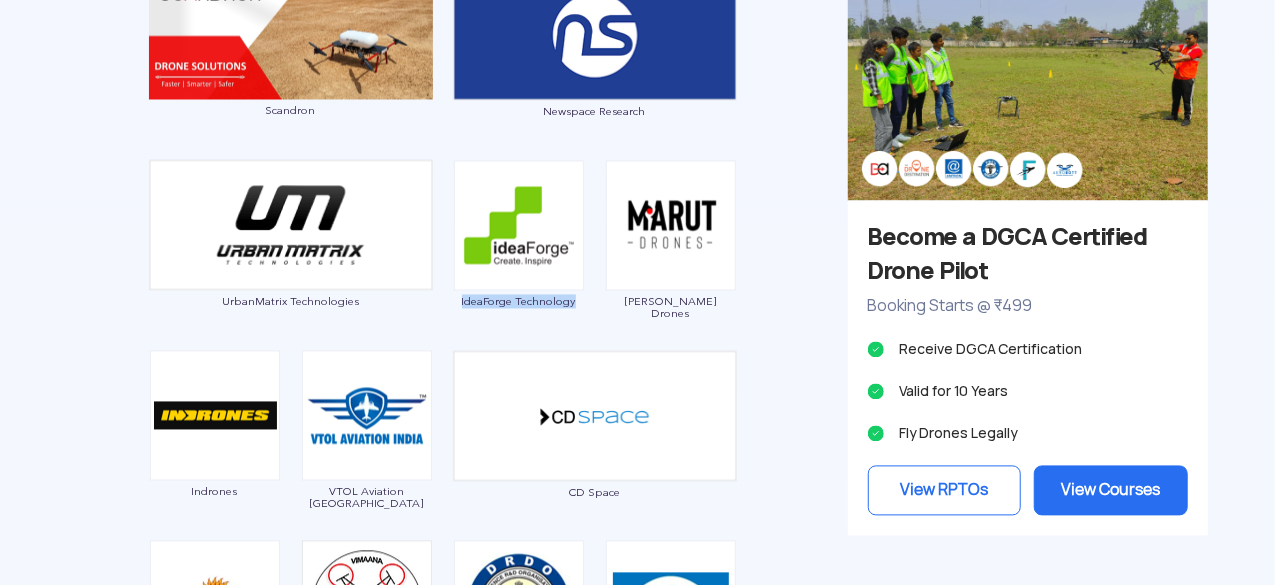 drag, startPoint x: 586, startPoint y: 305, endPoint x: 461, endPoint y: 307, distance: 125.016 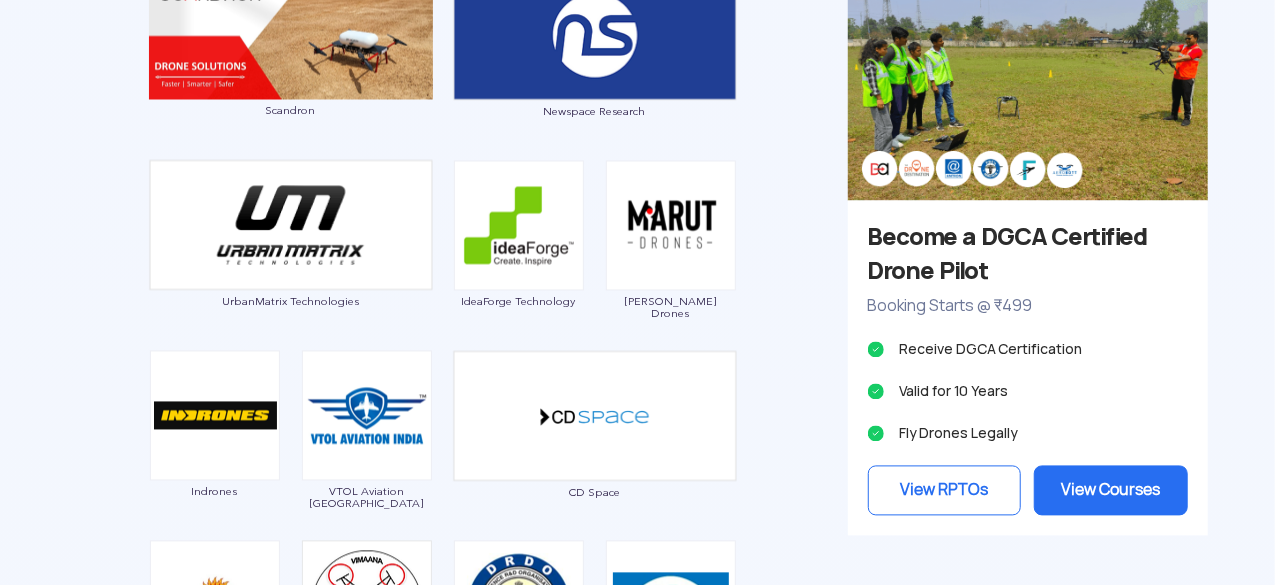 click on "Marut Drones" at bounding box center (671, 308) 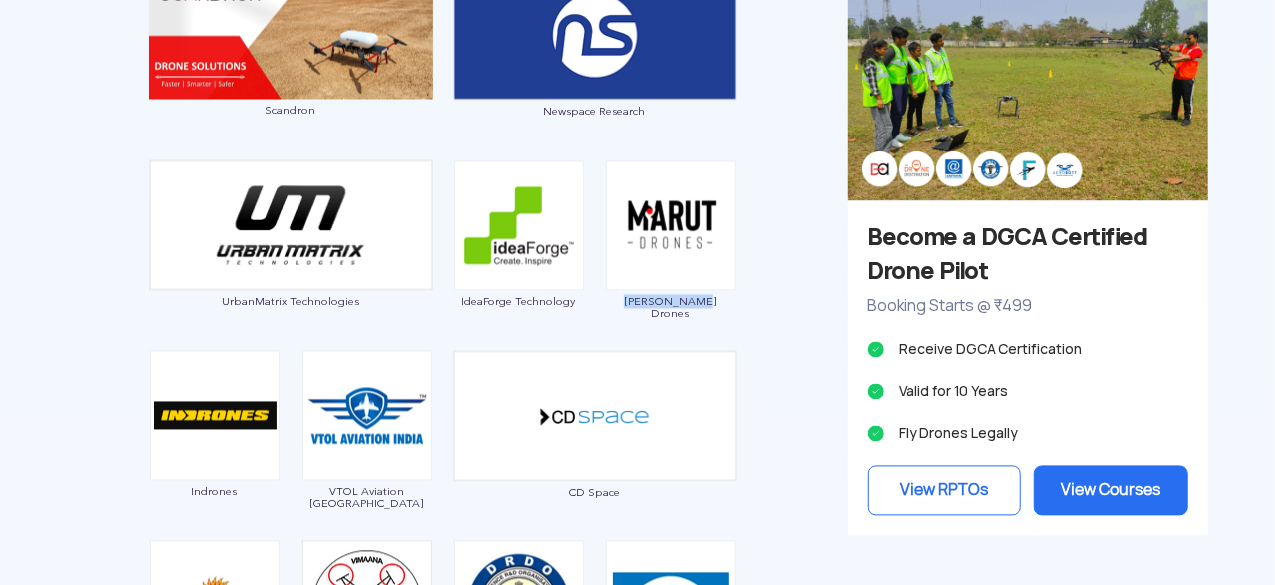 drag, startPoint x: 708, startPoint y: 302, endPoint x: 624, endPoint y: 300, distance: 84.0238 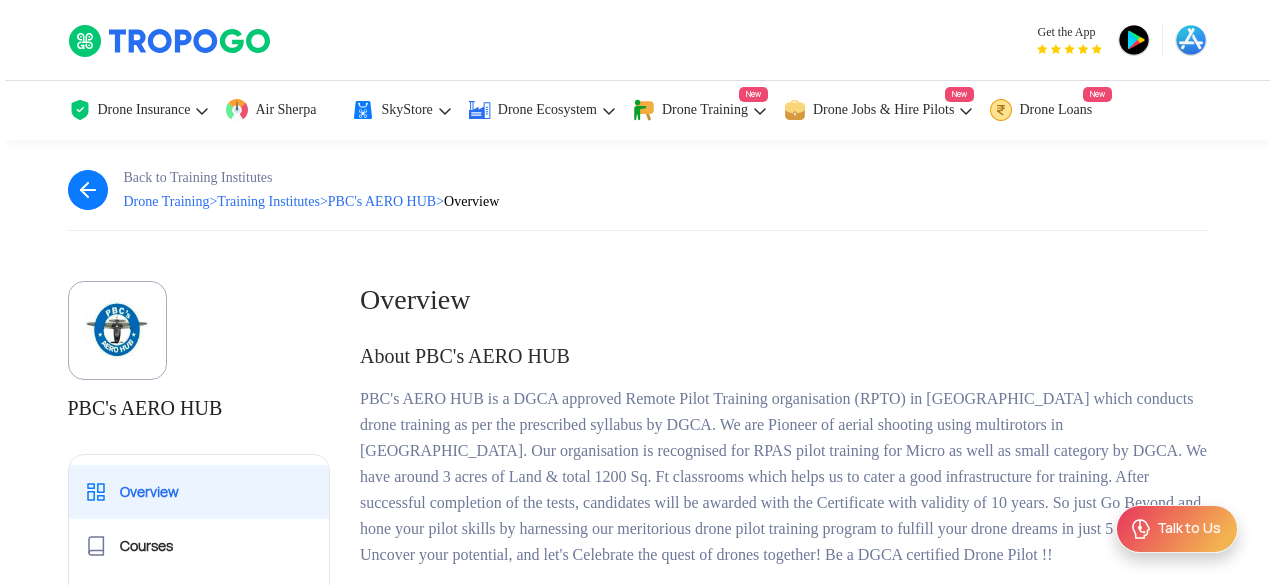 scroll, scrollTop: 0, scrollLeft: 0, axis: both 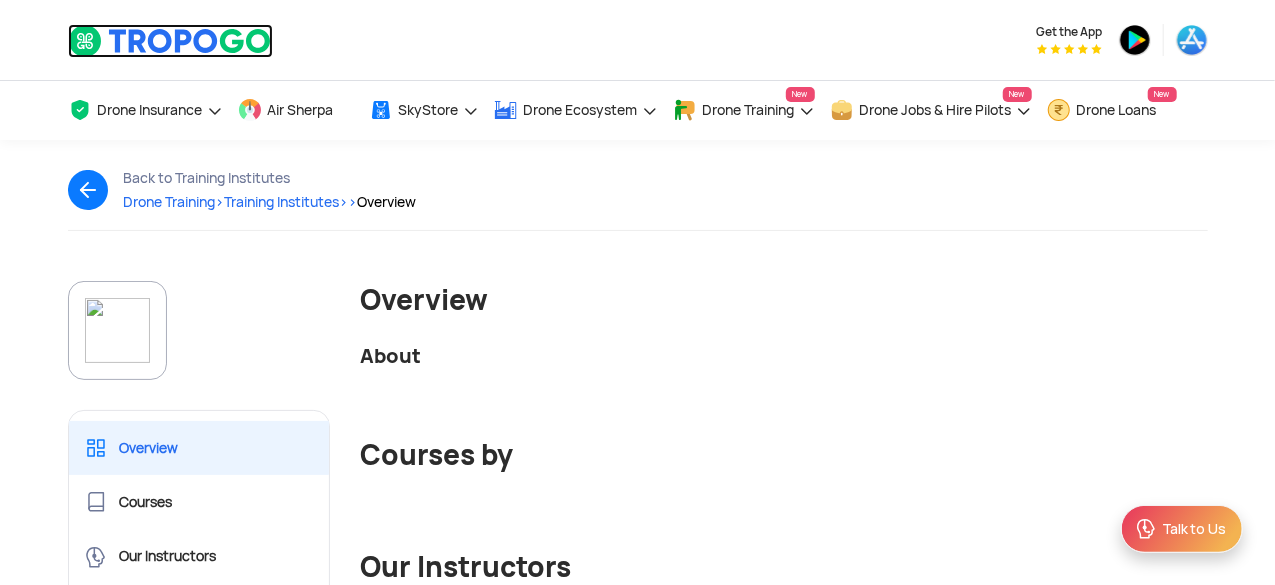 click at bounding box center (170, 41) 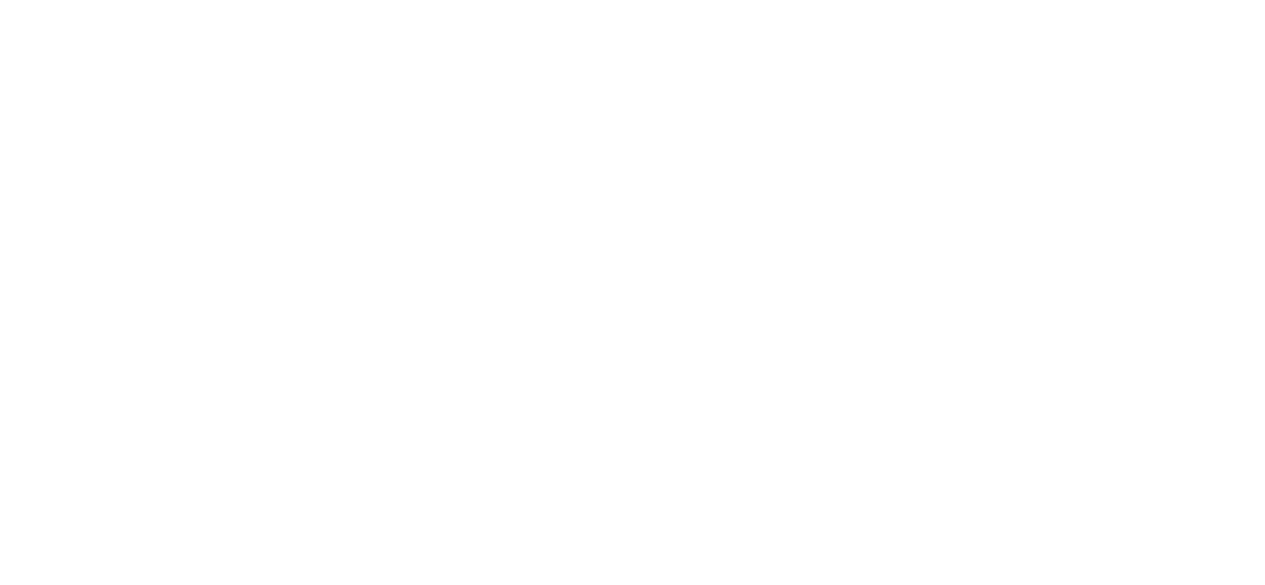 scroll, scrollTop: 0, scrollLeft: 0, axis: both 